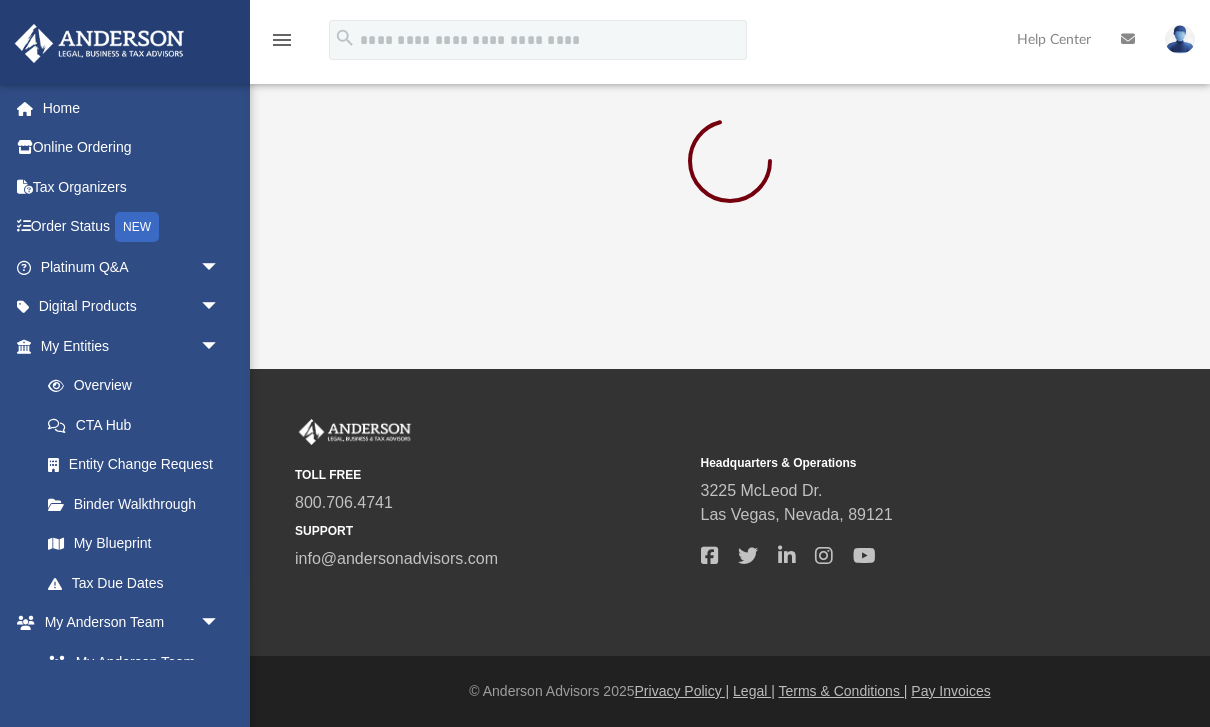 scroll, scrollTop: 69, scrollLeft: 0, axis: vertical 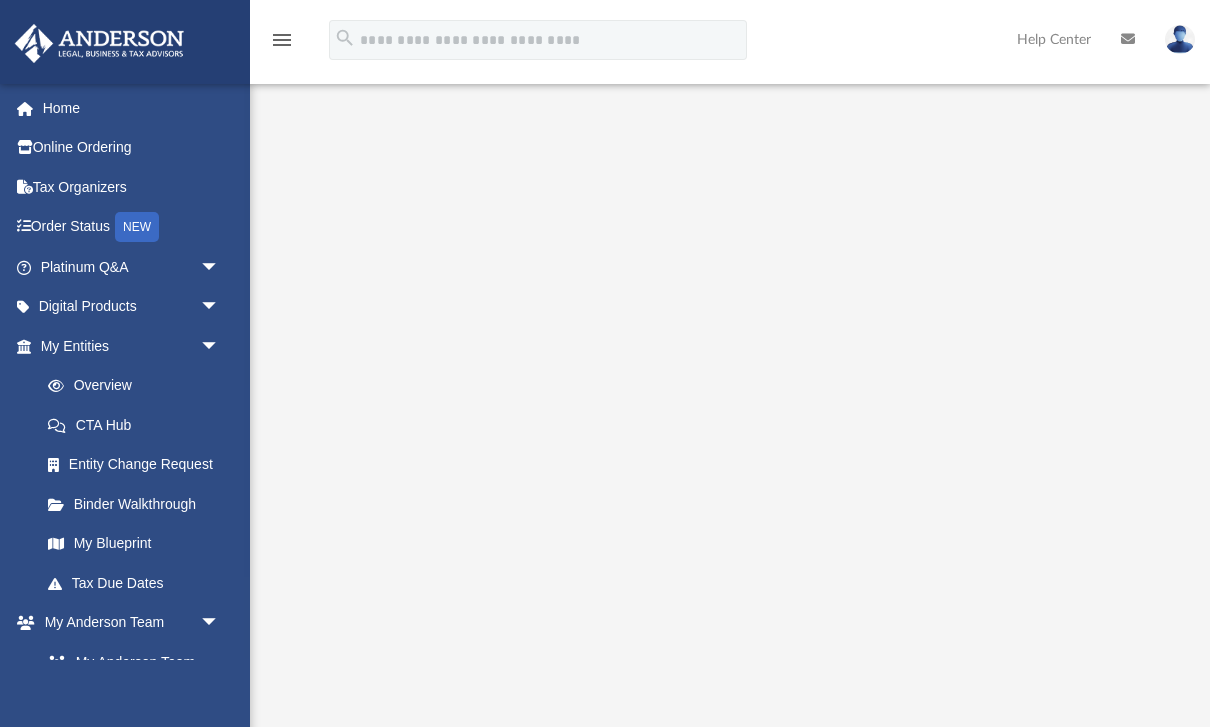 click on "Digital Products arrow_drop_down" at bounding box center (132, 307) 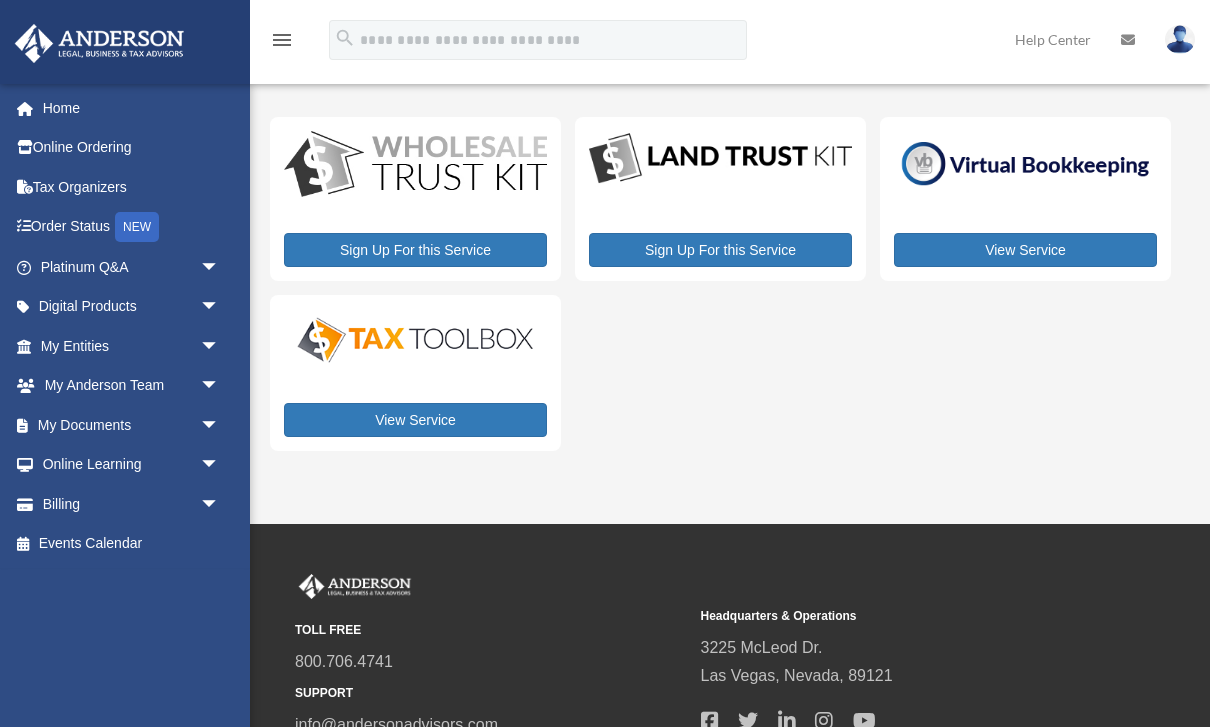 scroll, scrollTop: 0, scrollLeft: 0, axis: both 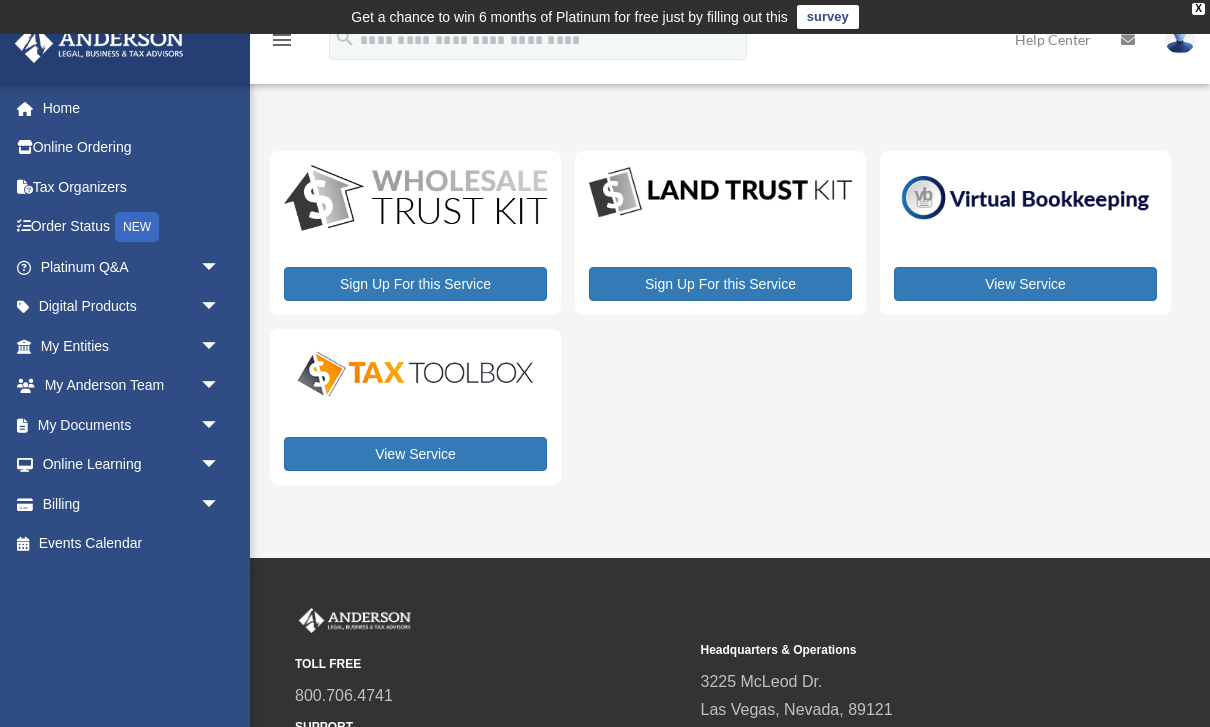click on "arrow_drop_down" at bounding box center [220, 386] 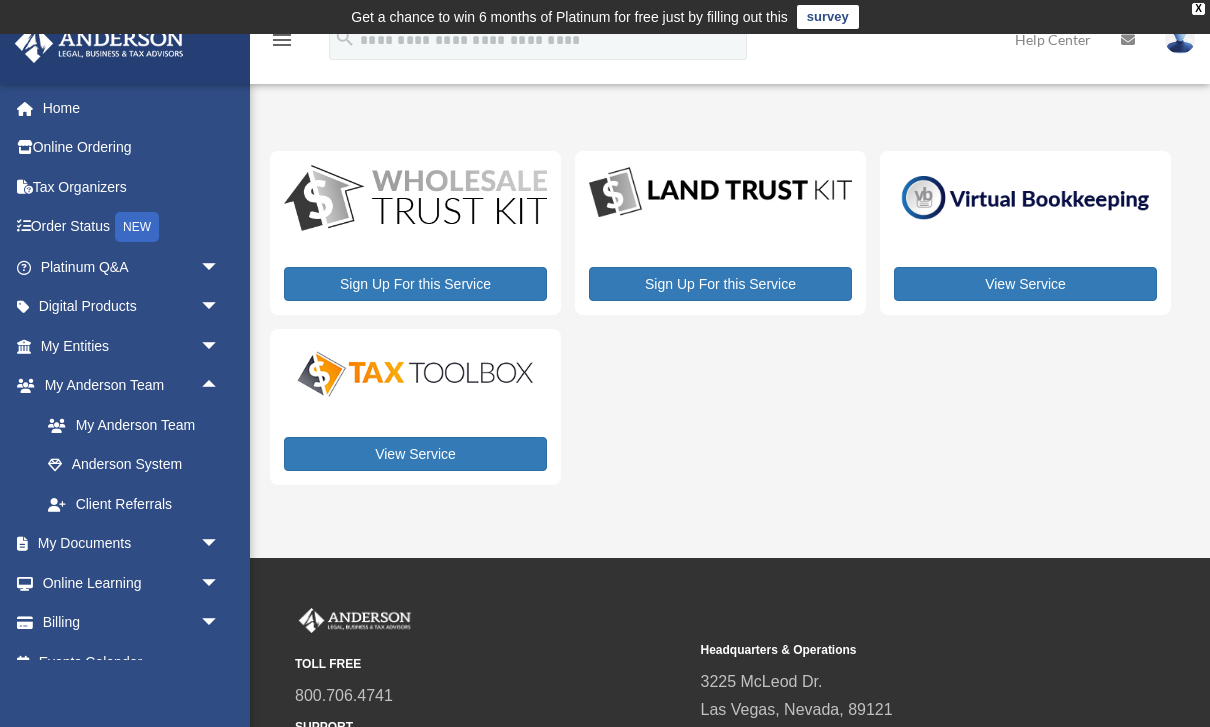 click on "arrow_drop_down" at bounding box center (220, 544) 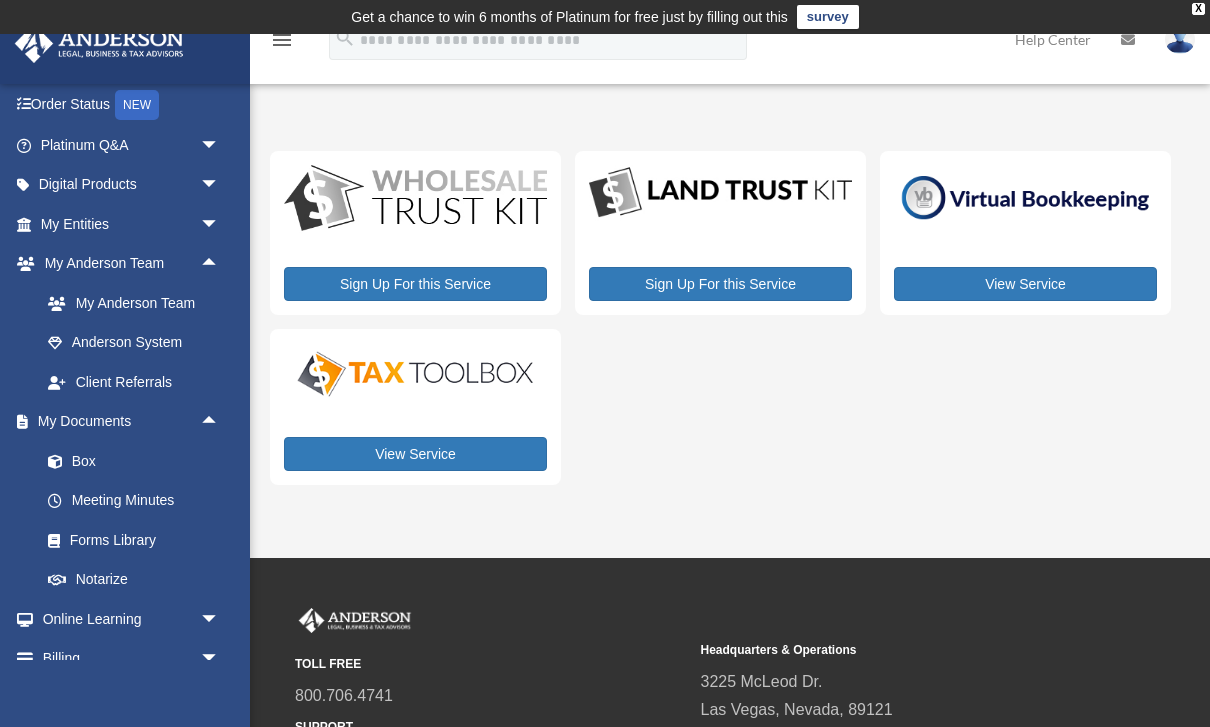 scroll, scrollTop: 83, scrollLeft: 0, axis: vertical 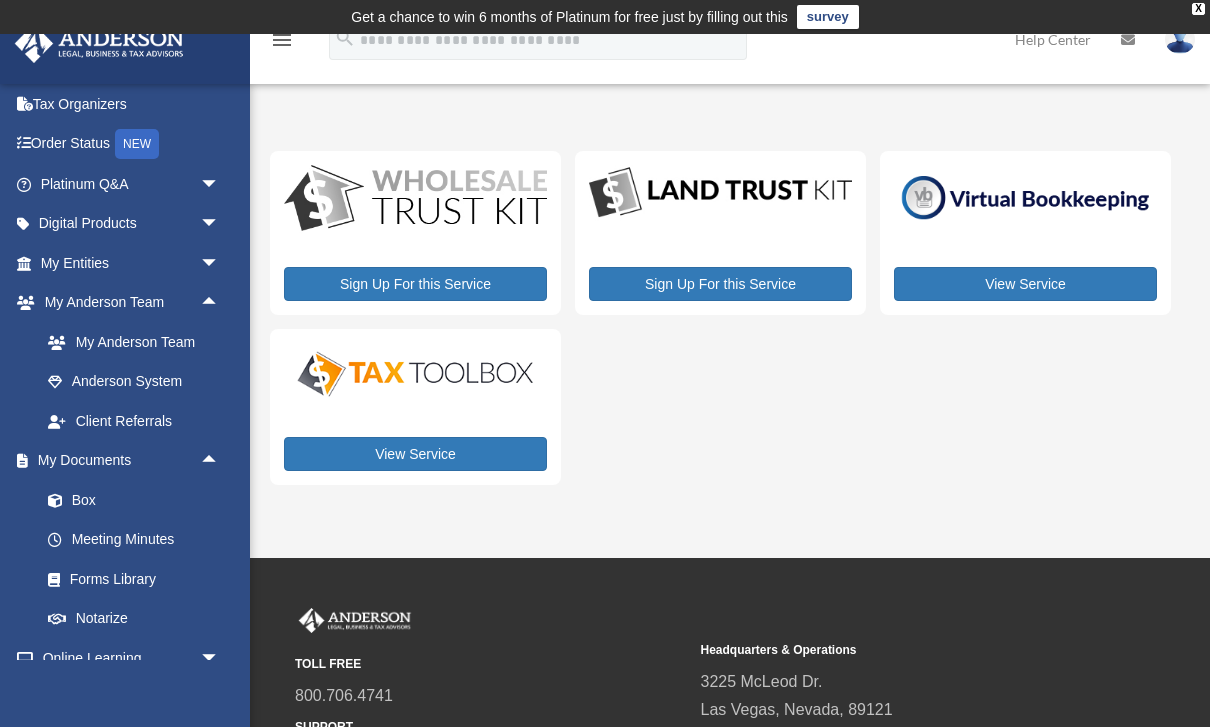 click on "arrow_drop_down" at bounding box center (220, 263) 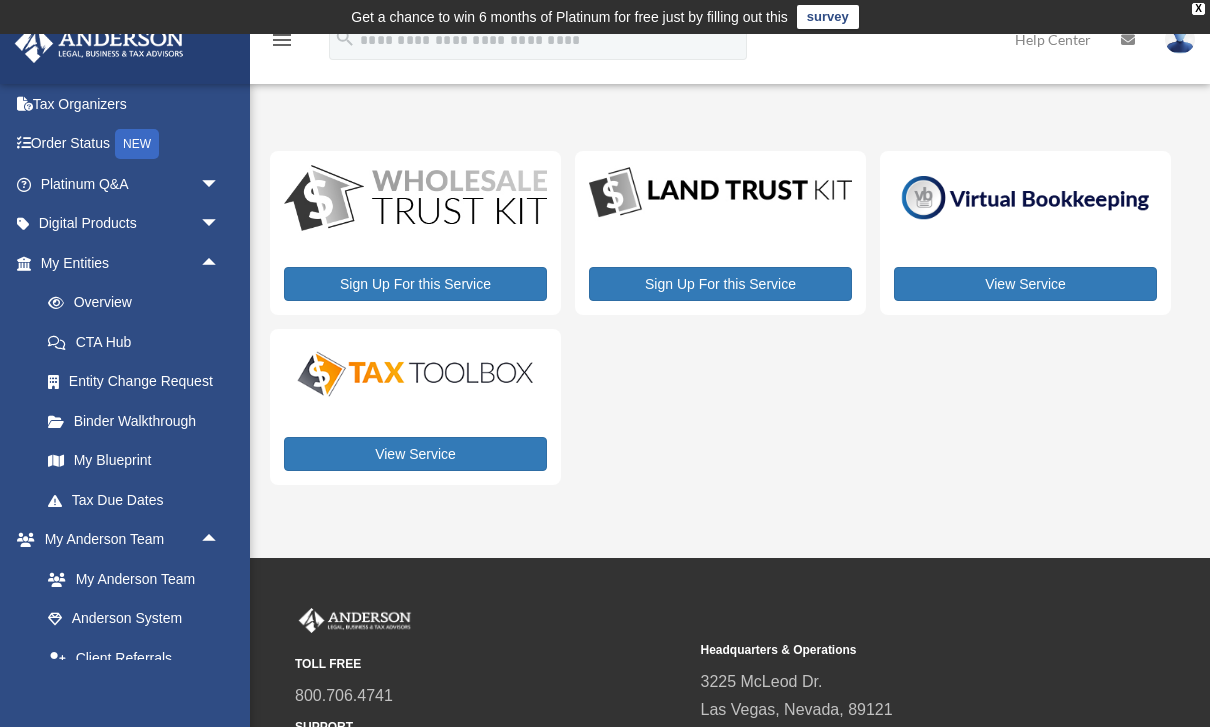 click on "My Blueprint" at bounding box center (139, 461) 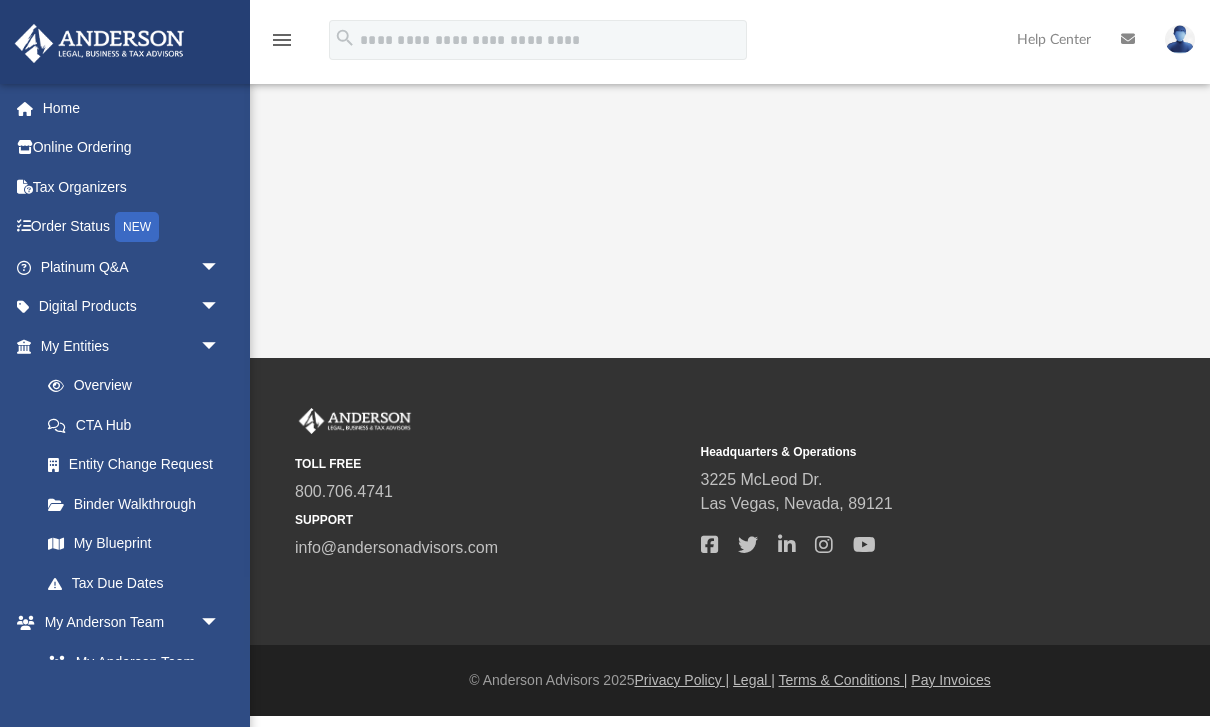 scroll, scrollTop: 0, scrollLeft: 0, axis: both 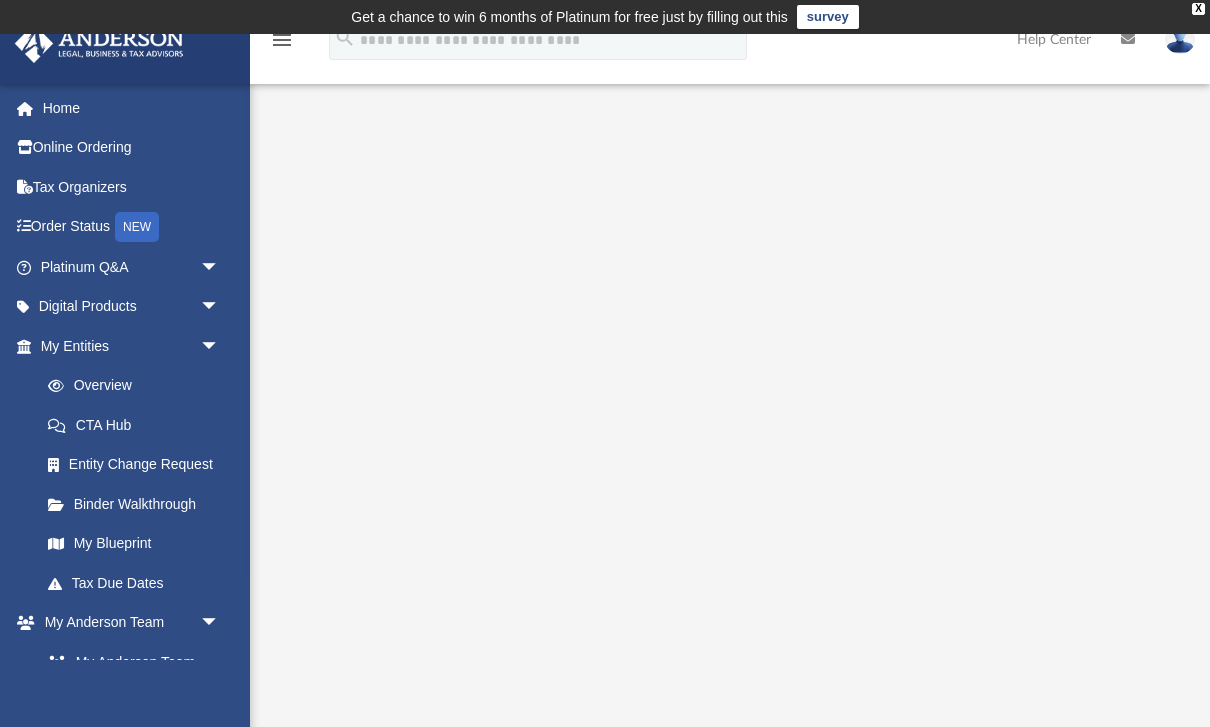 click at bounding box center (1180, 39) 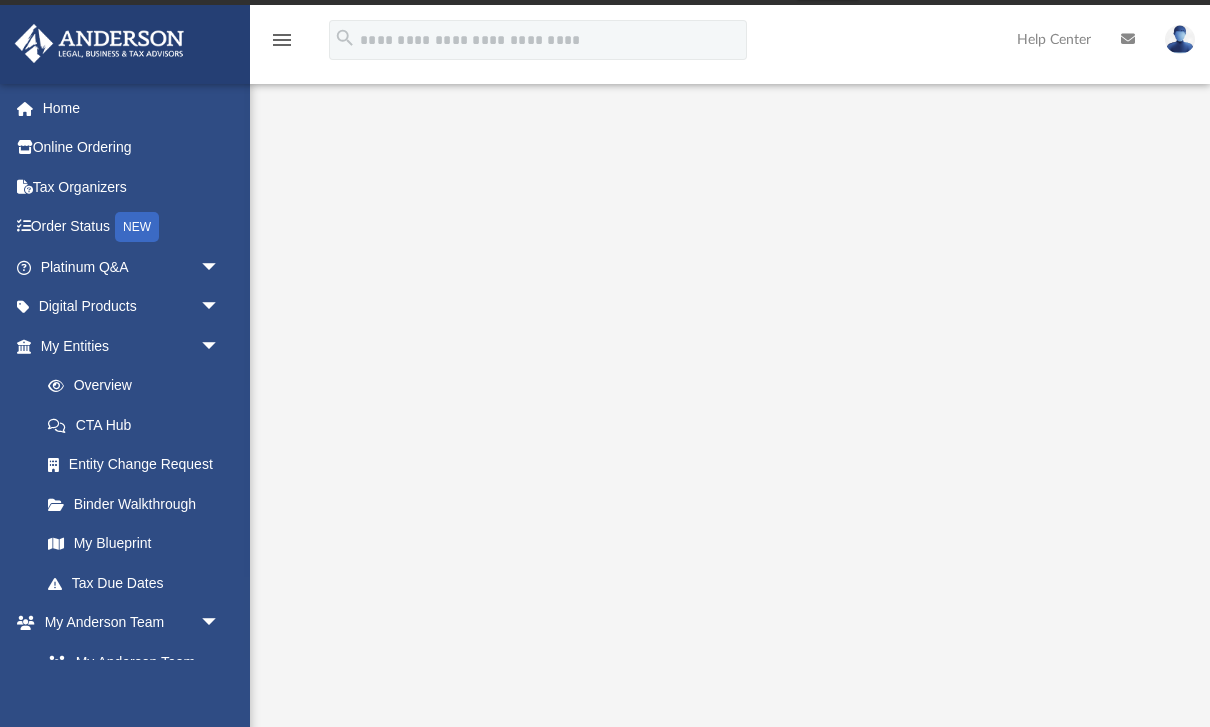 scroll, scrollTop: 61, scrollLeft: 0, axis: vertical 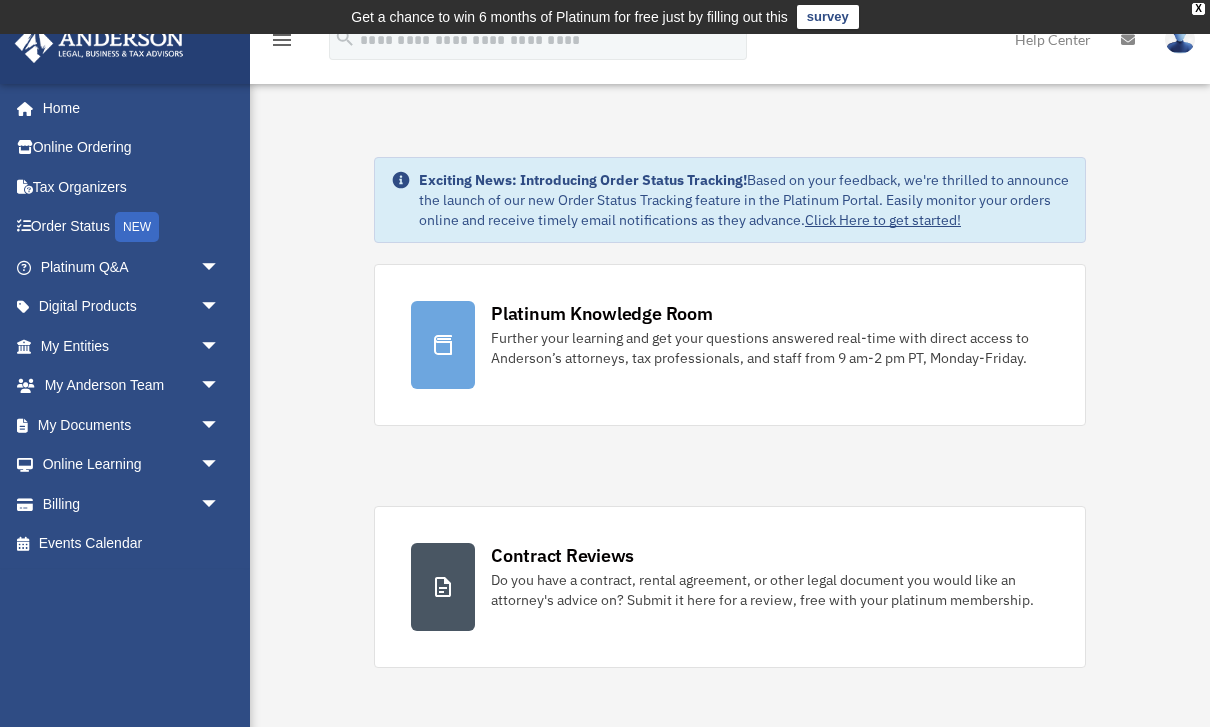 click on "arrow_drop_down" at bounding box center (220, 346) 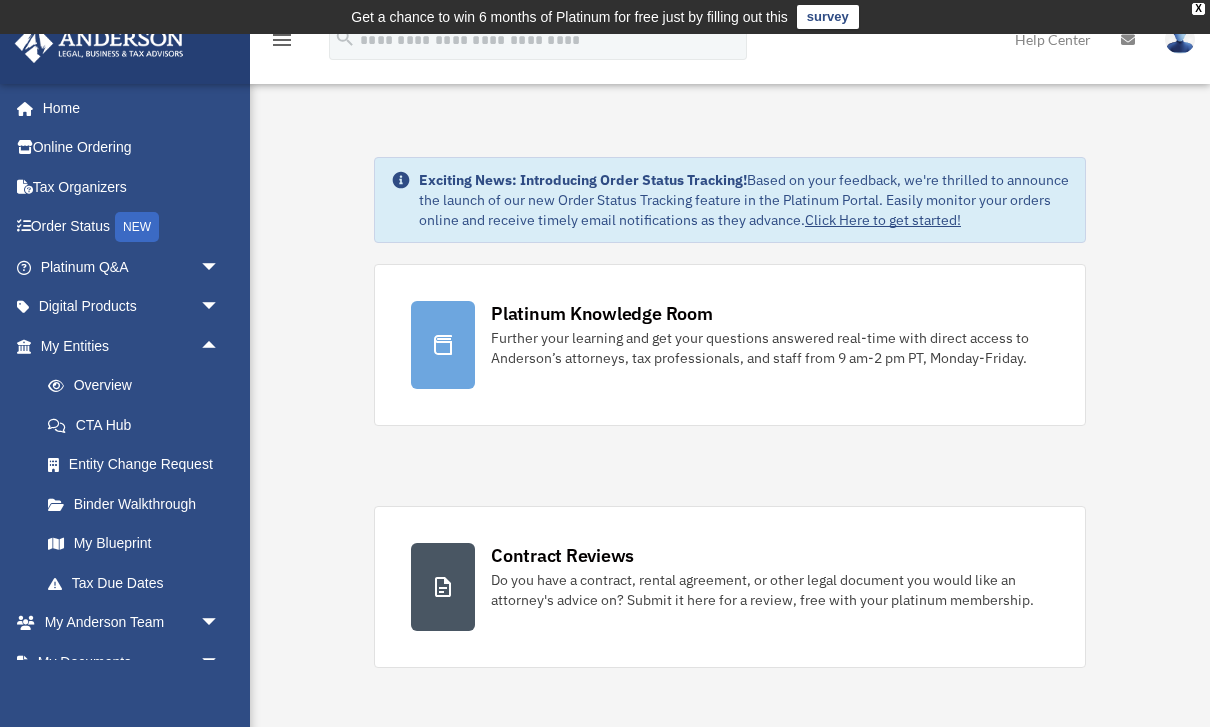 click on "My Blueprint" at bounding box center [139, 544] 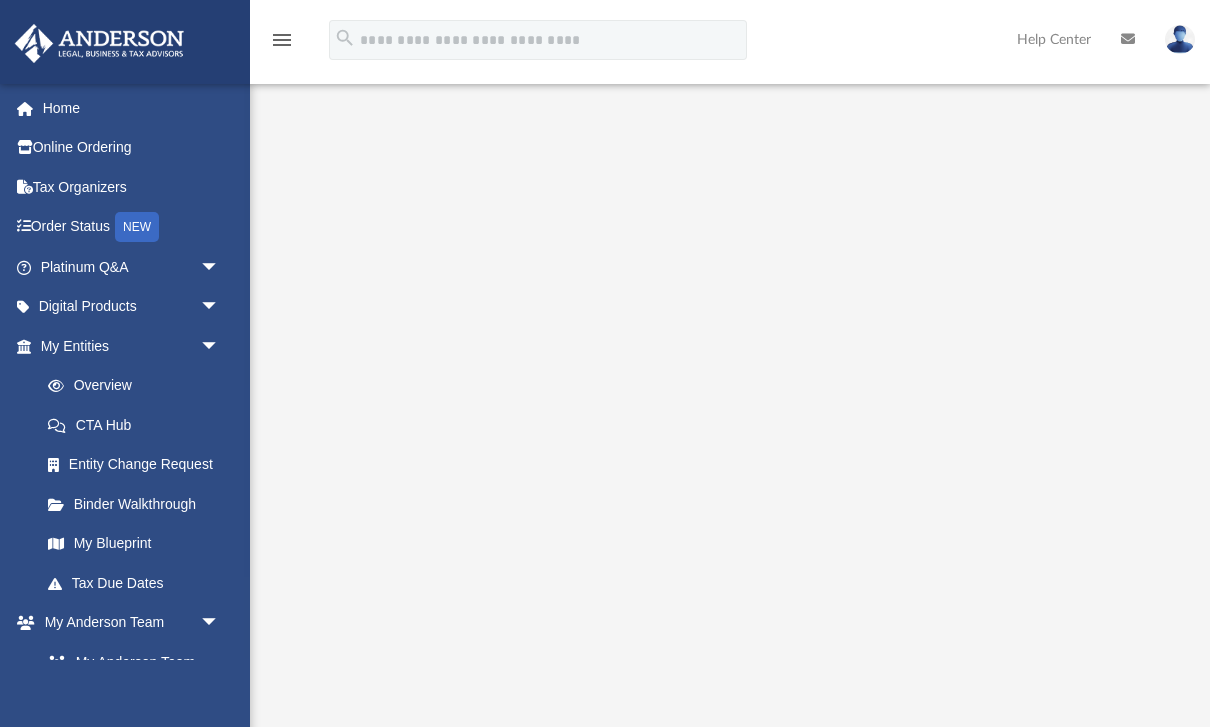 scroll, scrollTop: 0, scrollLeft: 0, axis: both 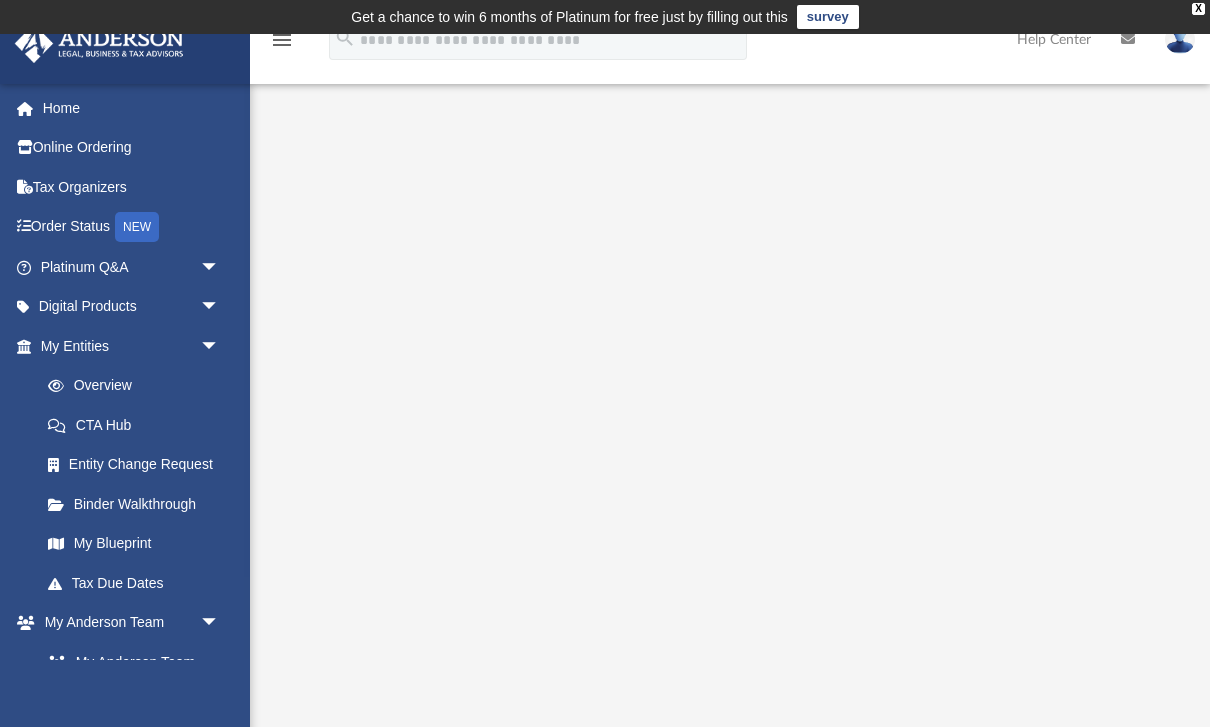 click on "Get a chance to win 6 months of Platinum for free just by filling out this
survey" at bounding box center (605, 17) 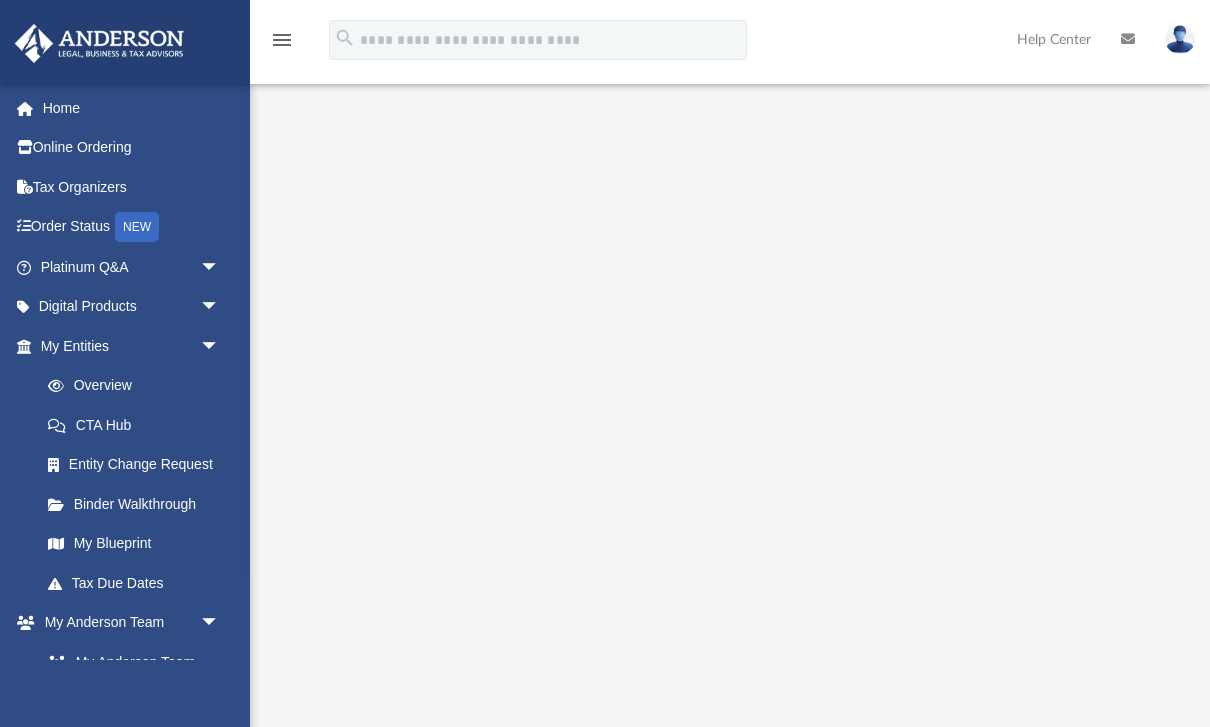 click at bounding box center (1180, 39) 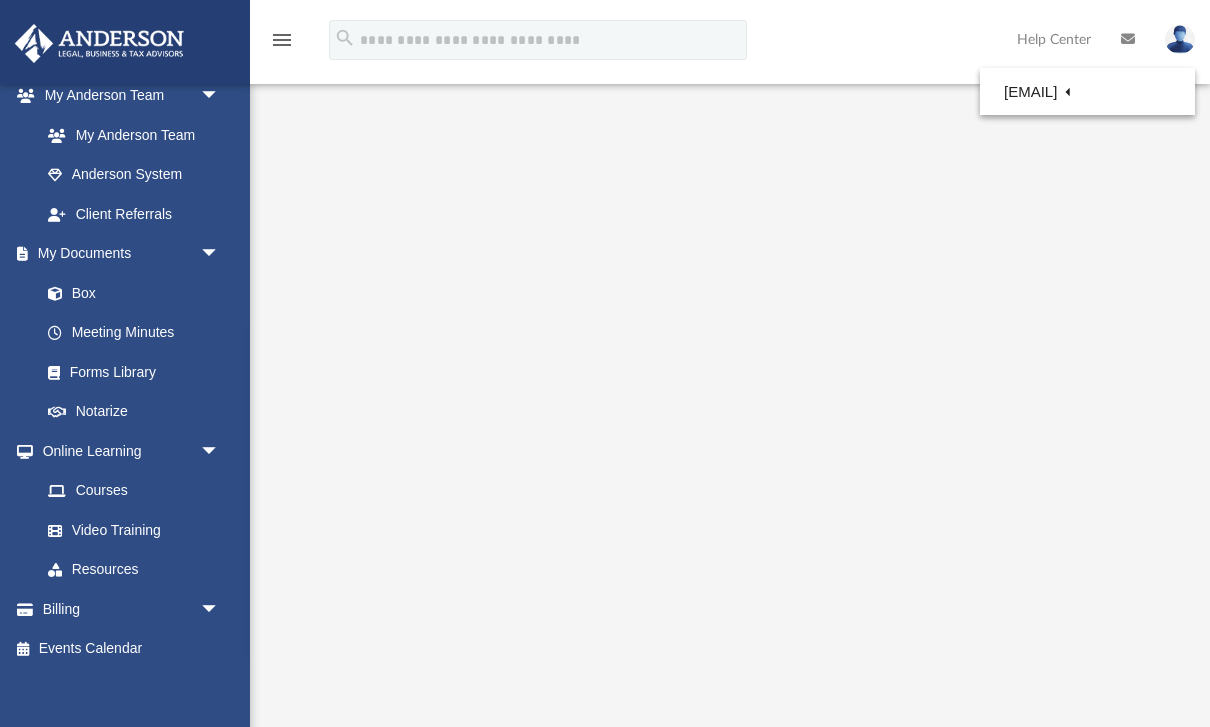 scroll, scrollTop: 526, scrollLeft: 0, axis: vertical 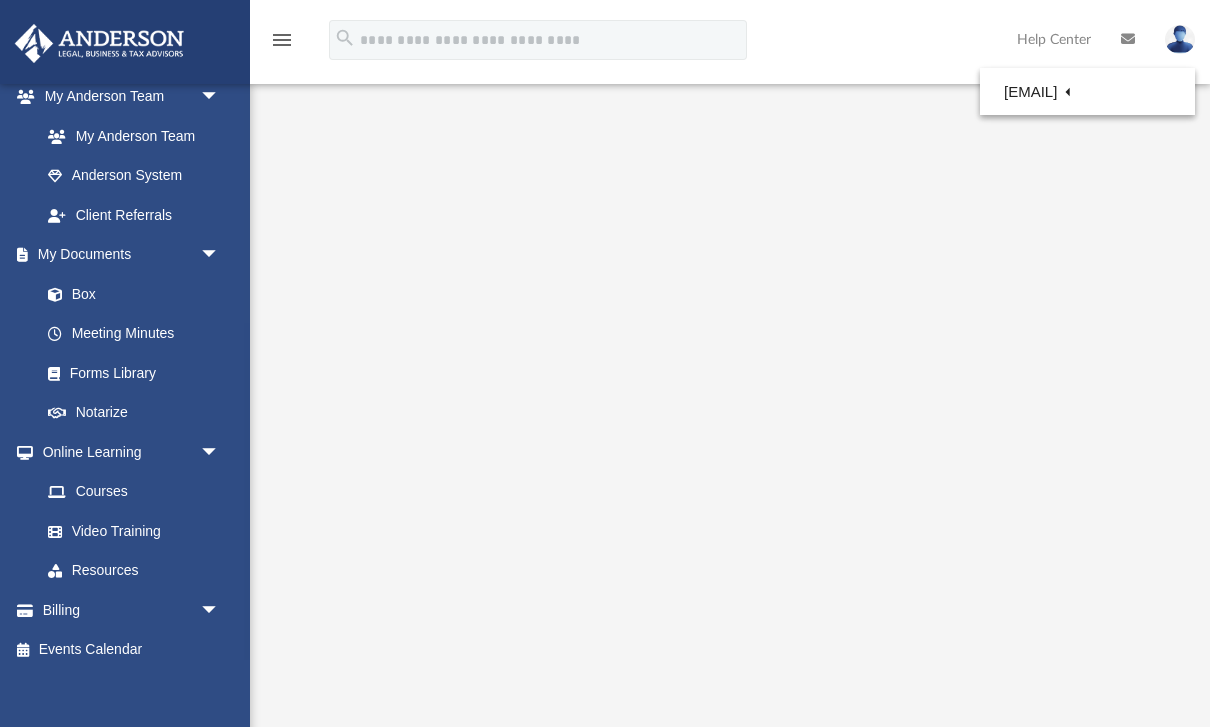 click on "arrow_drop_down" at bounding box center [220, 610] 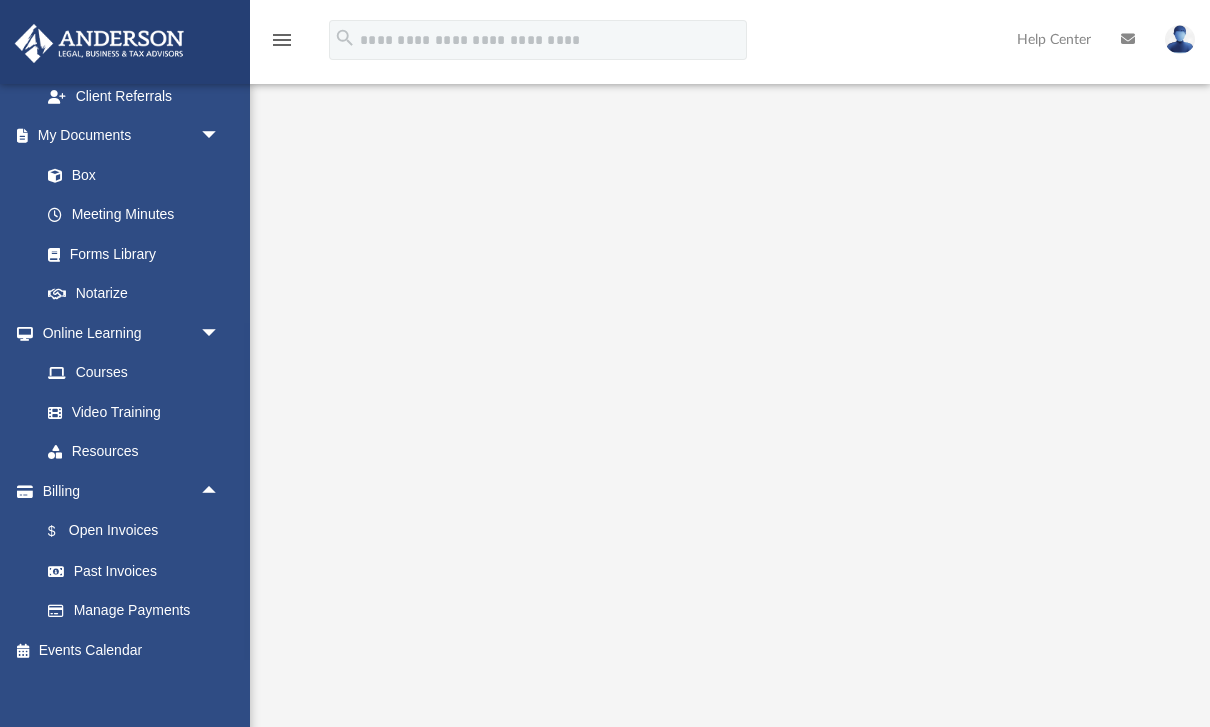 scroll, scrollTop: 644, scrollLeft: 0, axis: vertical 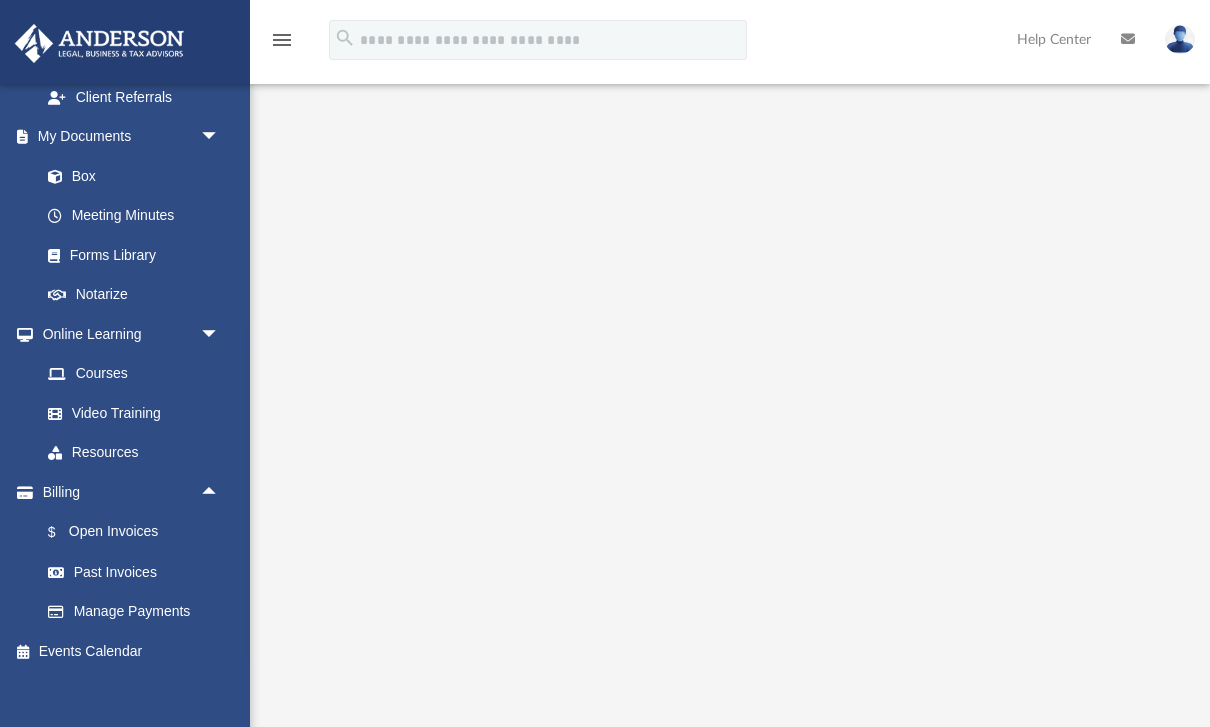click on "Past Invoices" at bounding box center (139, 572) 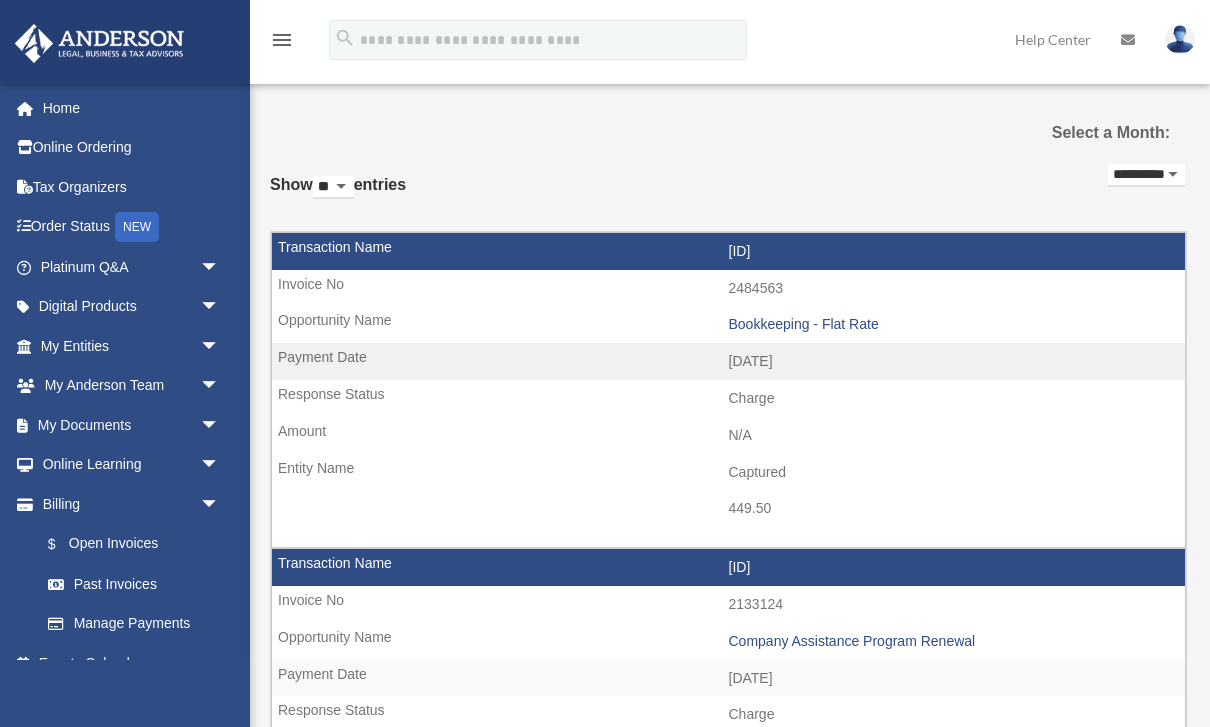 scroll, scrollTop: 0, scrollLeft: 0, axis: both 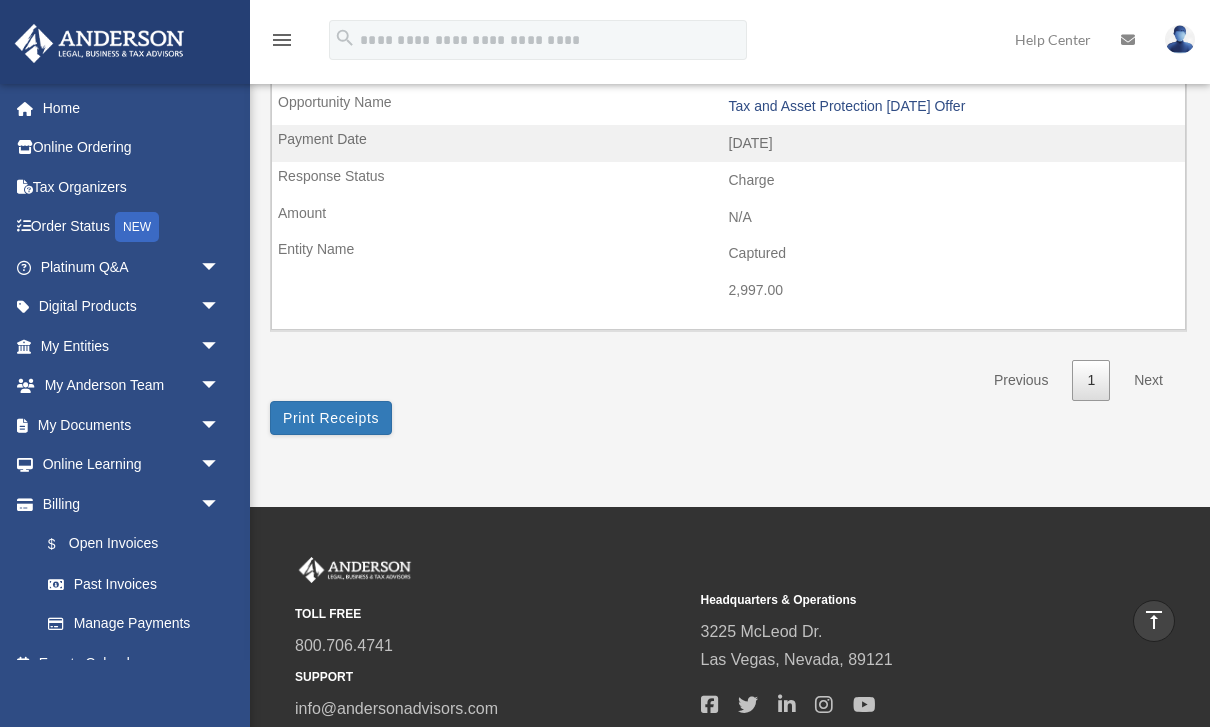click on "Next" at bounding box center [1148, 380] 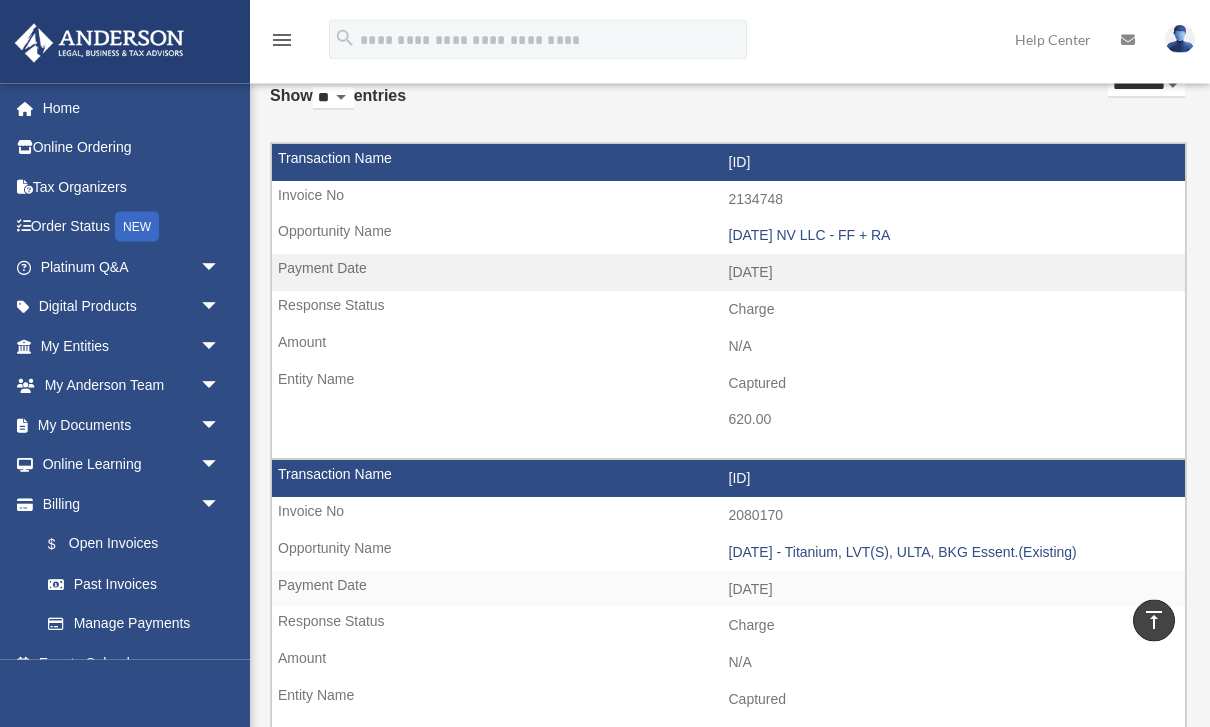 scroll, scrollTop: 0, scrollLeft: 0, axis: both 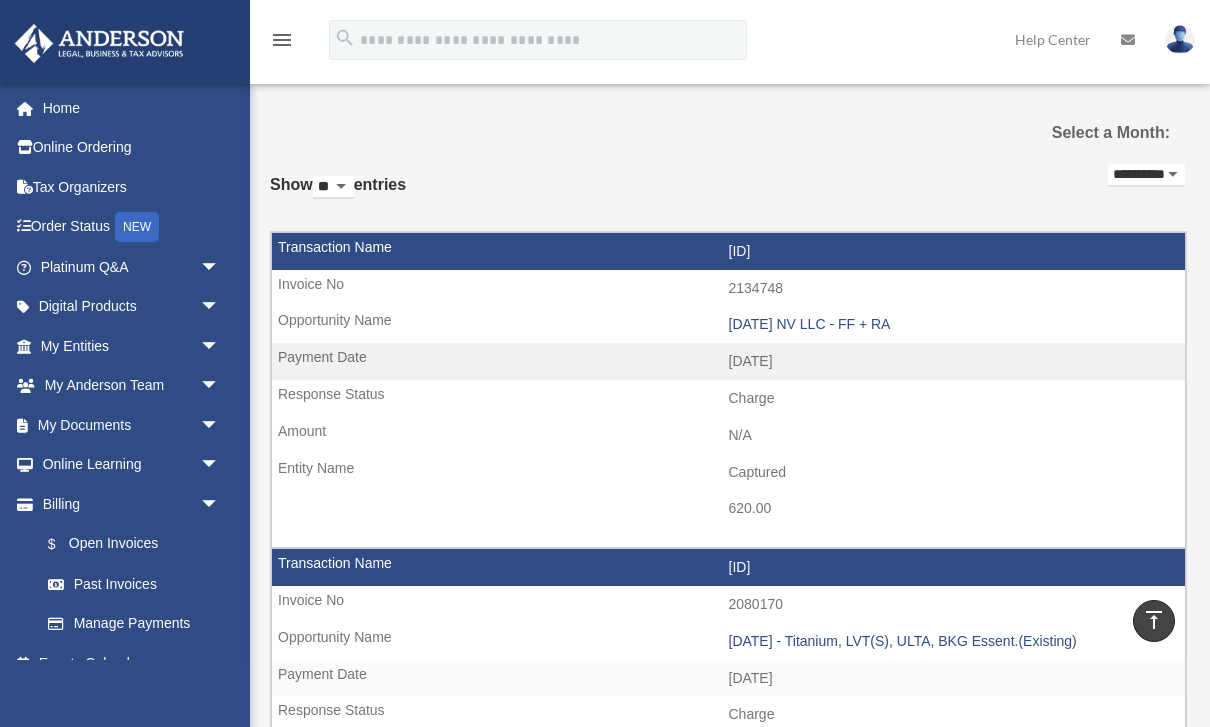 click on "**********" at bounding box center (1146, 175) 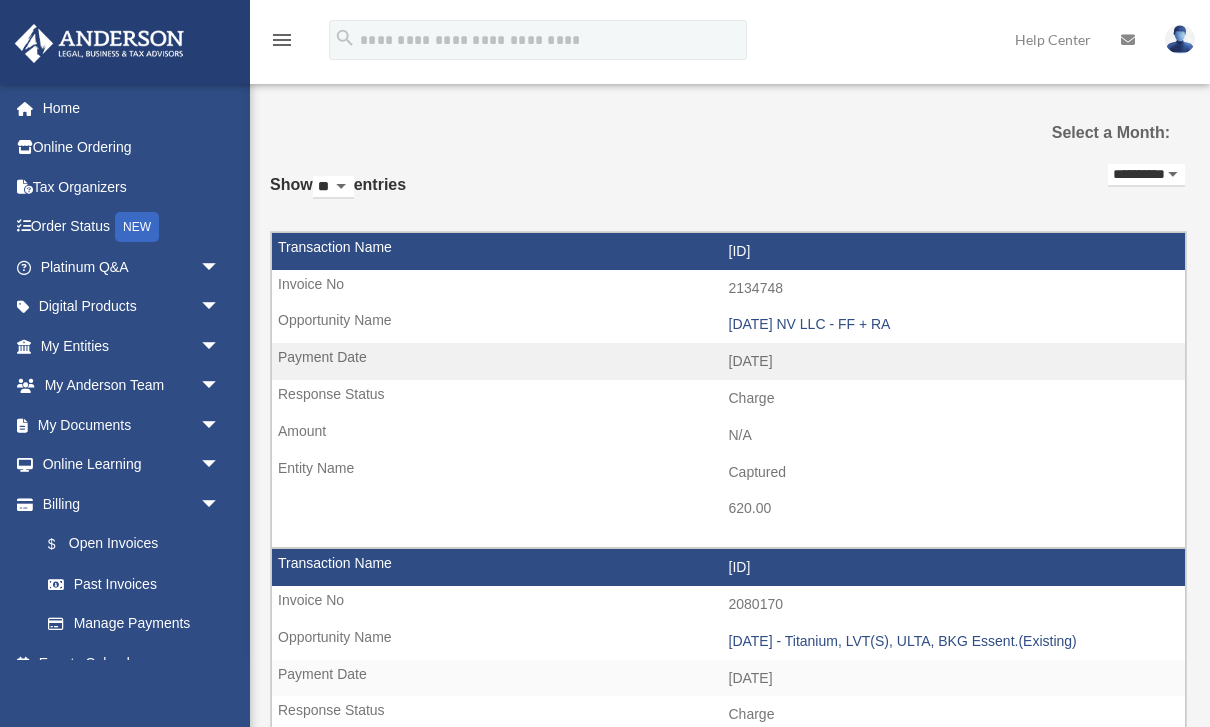 select on "**********" 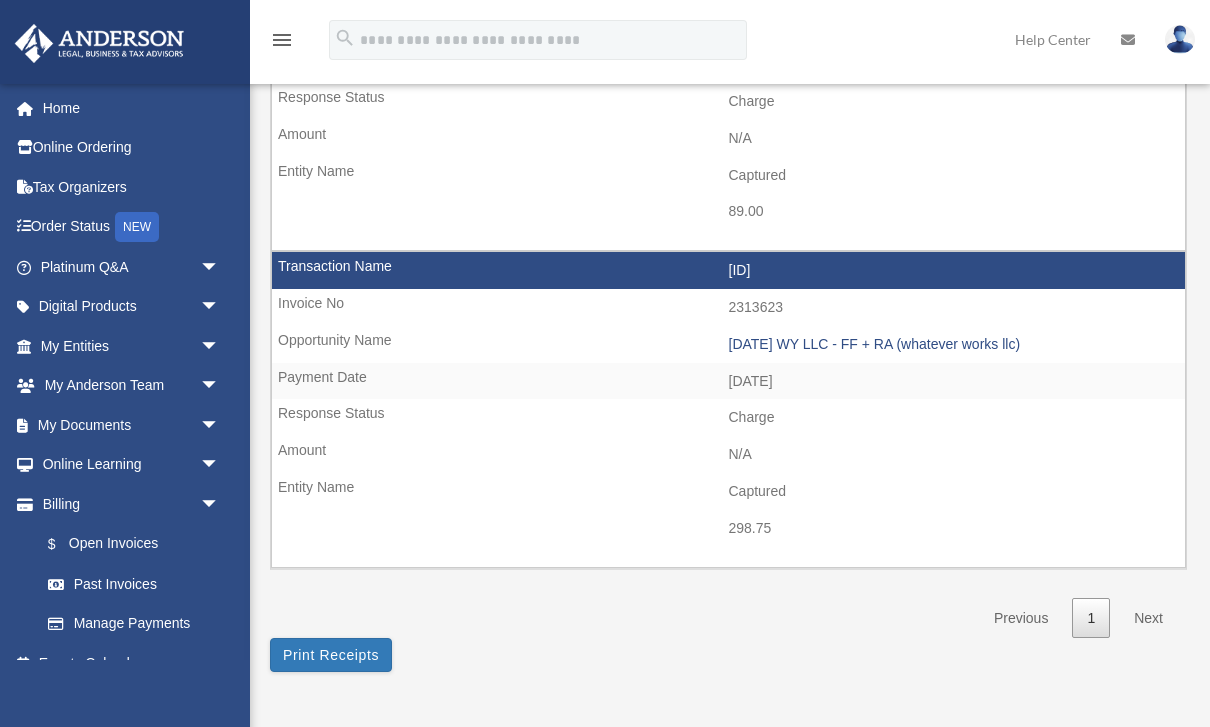 scroll, scrollTop: 285, scrollLeft: 0, axis: vertical 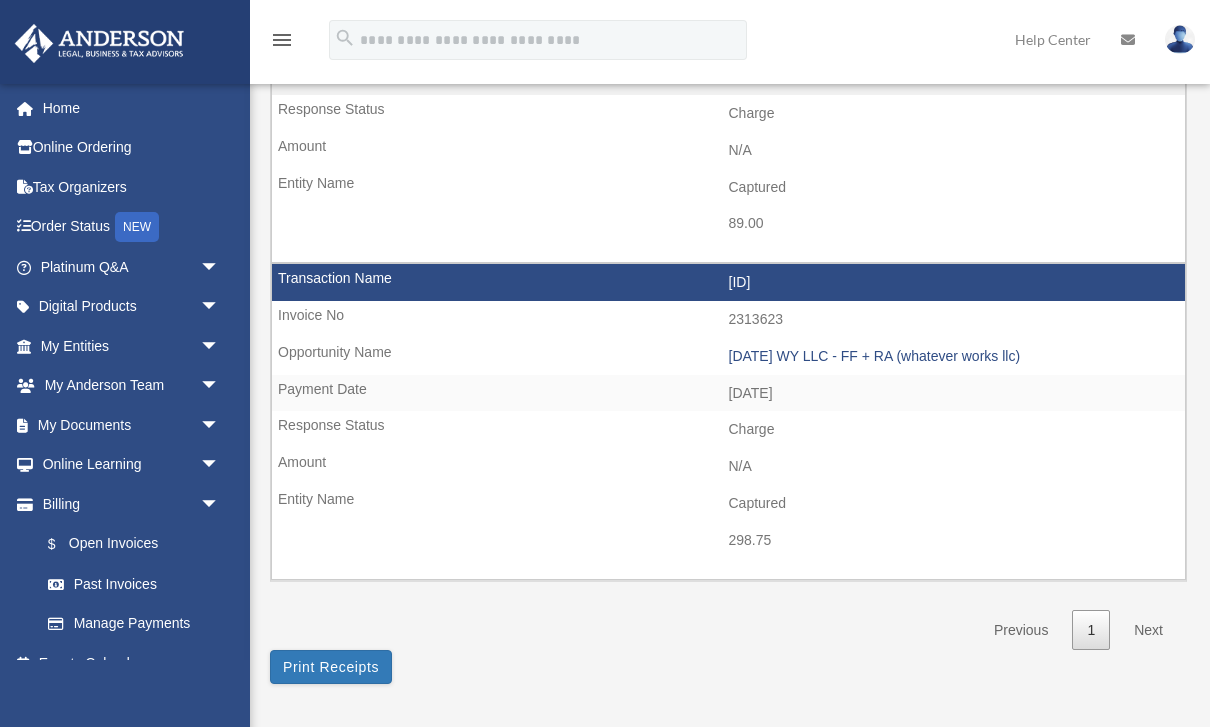 click on "Next" at bounding box center (1148, 630) 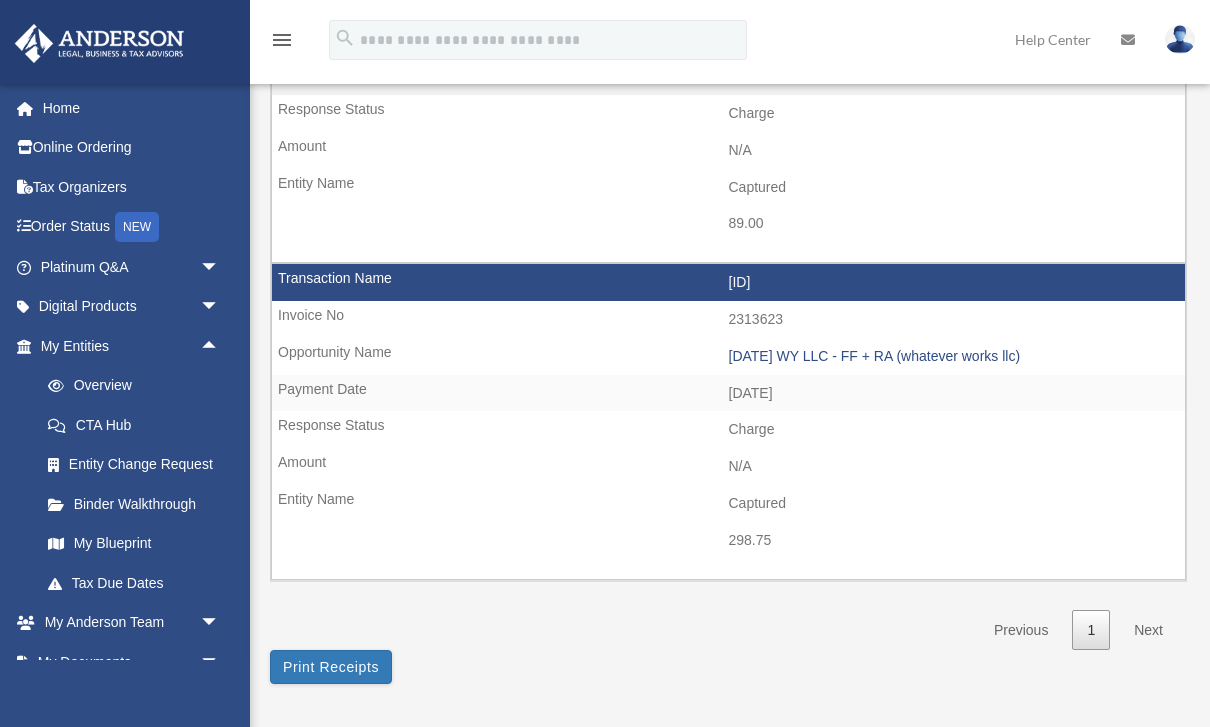 click on "arrow_drop_down" at bounding box center [220, 623] 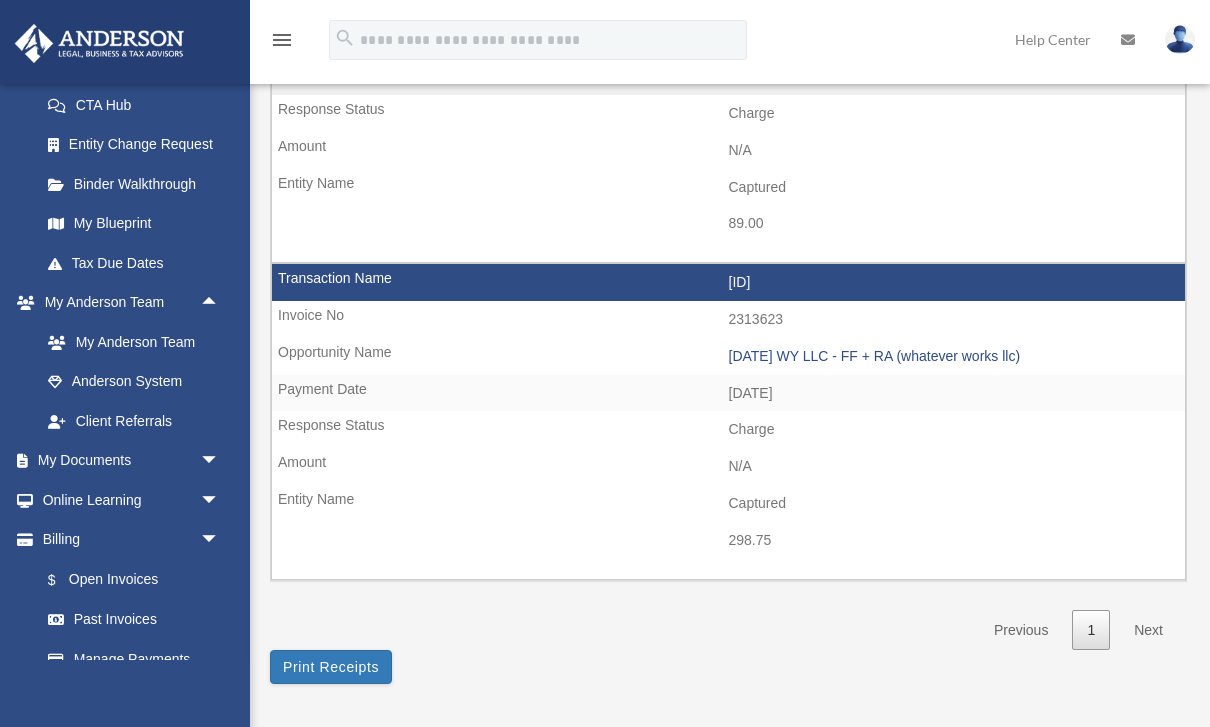 scroll, scrollTop: 342, scrollLeft: 0, axis: vertical 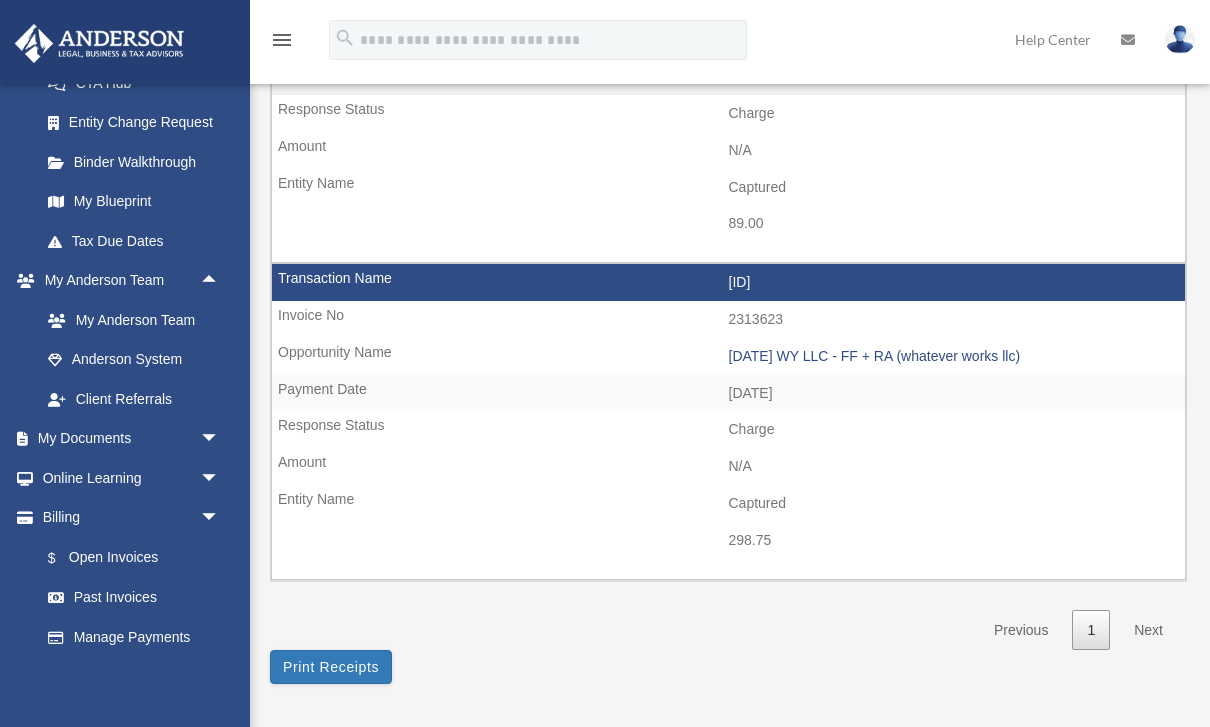 click on "arrow_drop_down" at bounding box center (220, 439) 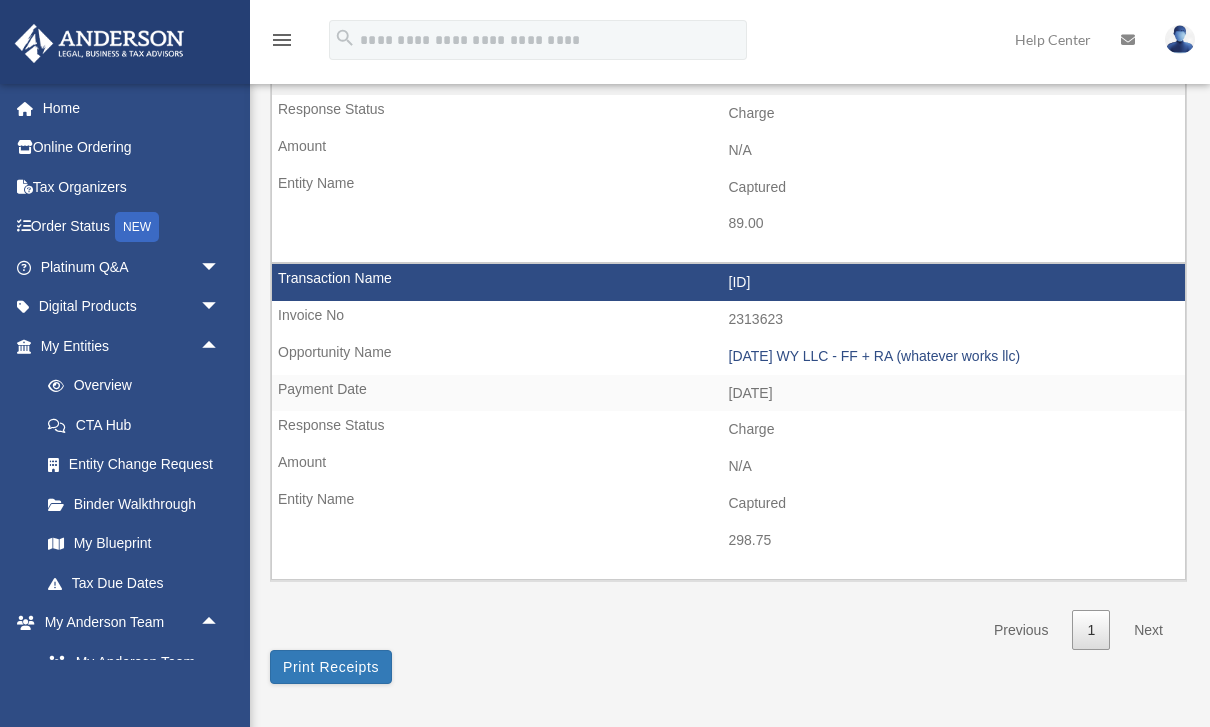 scroll, scrollTop: 0, scrollLeft: 0, axis: both 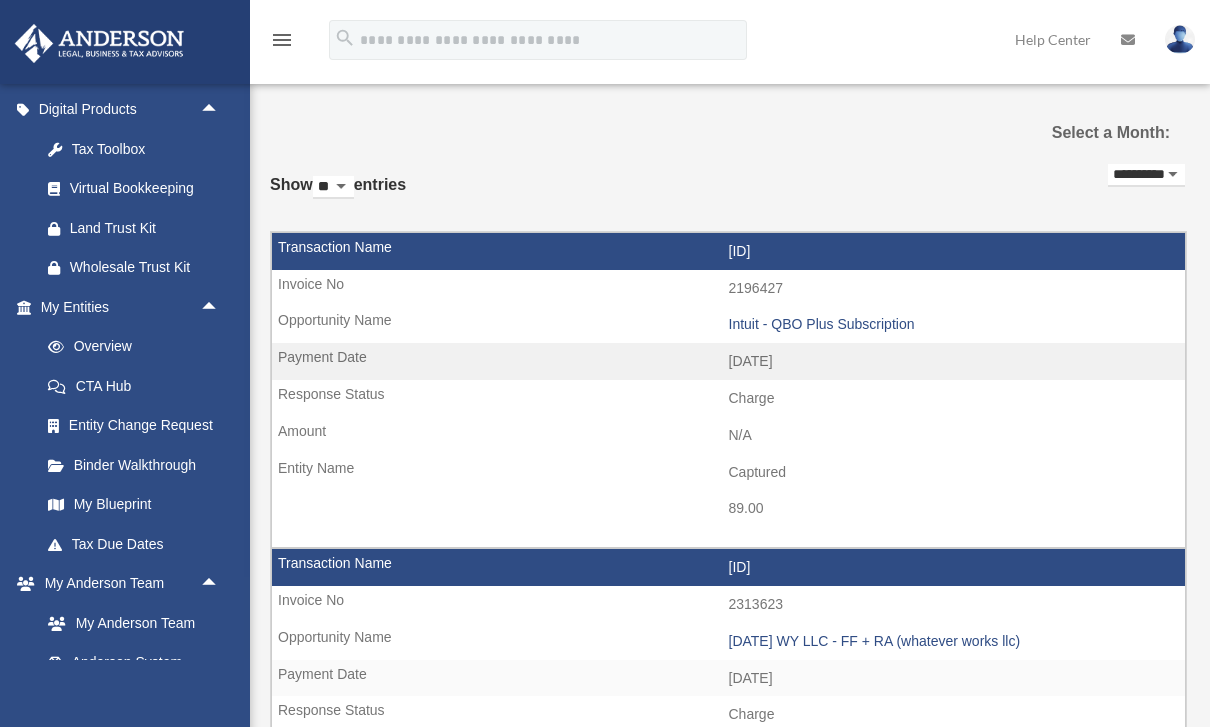 click at bounding box center (1180, 39) 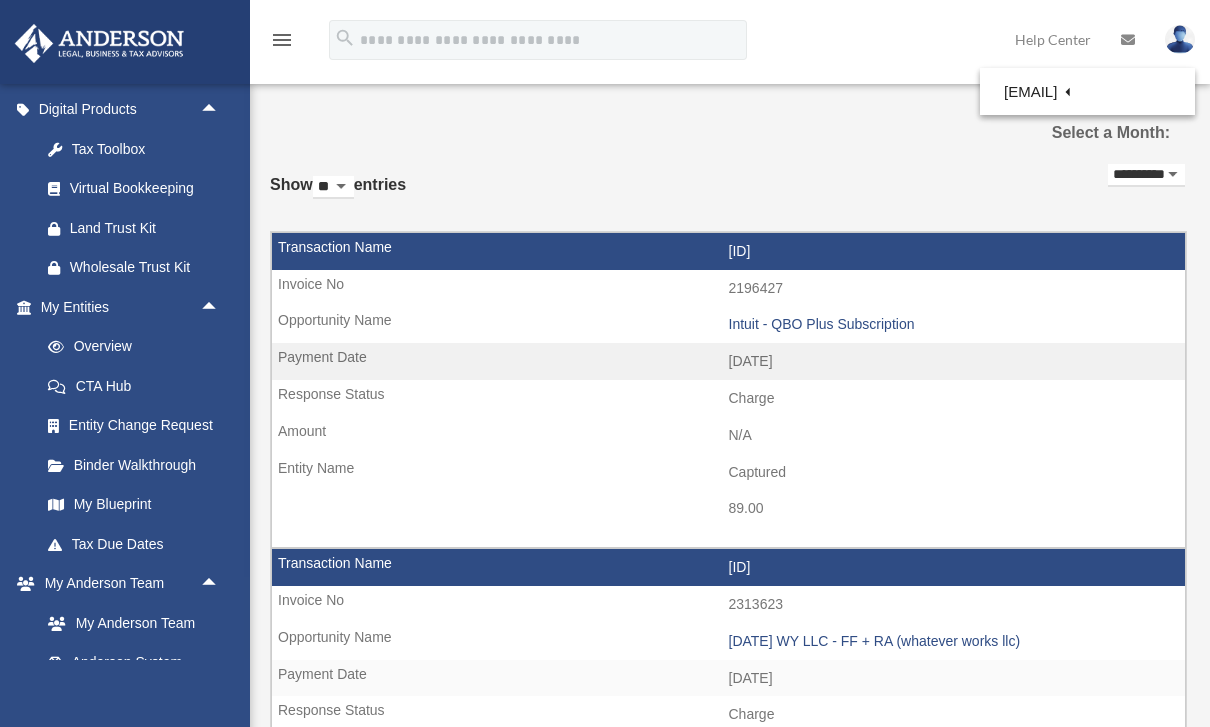 click on "Logout" at bounding box center [855, 174] 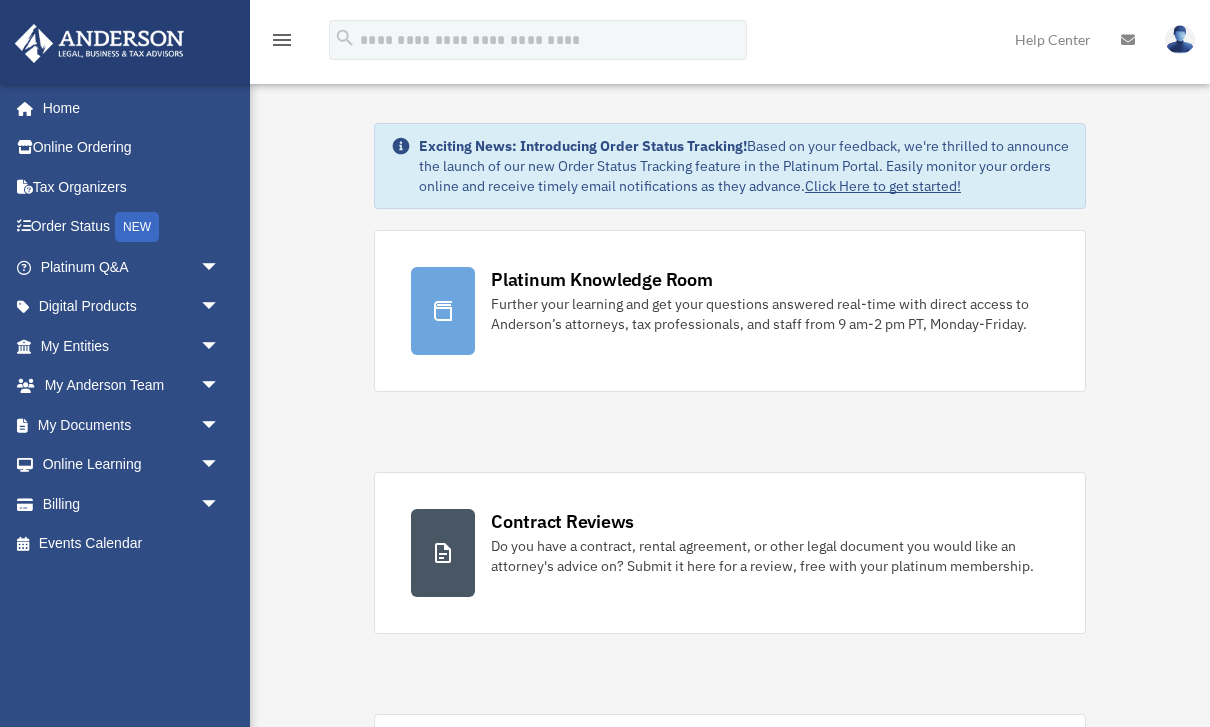 scroll, scrollTop: 0, scrollLeft: 0, axis: both 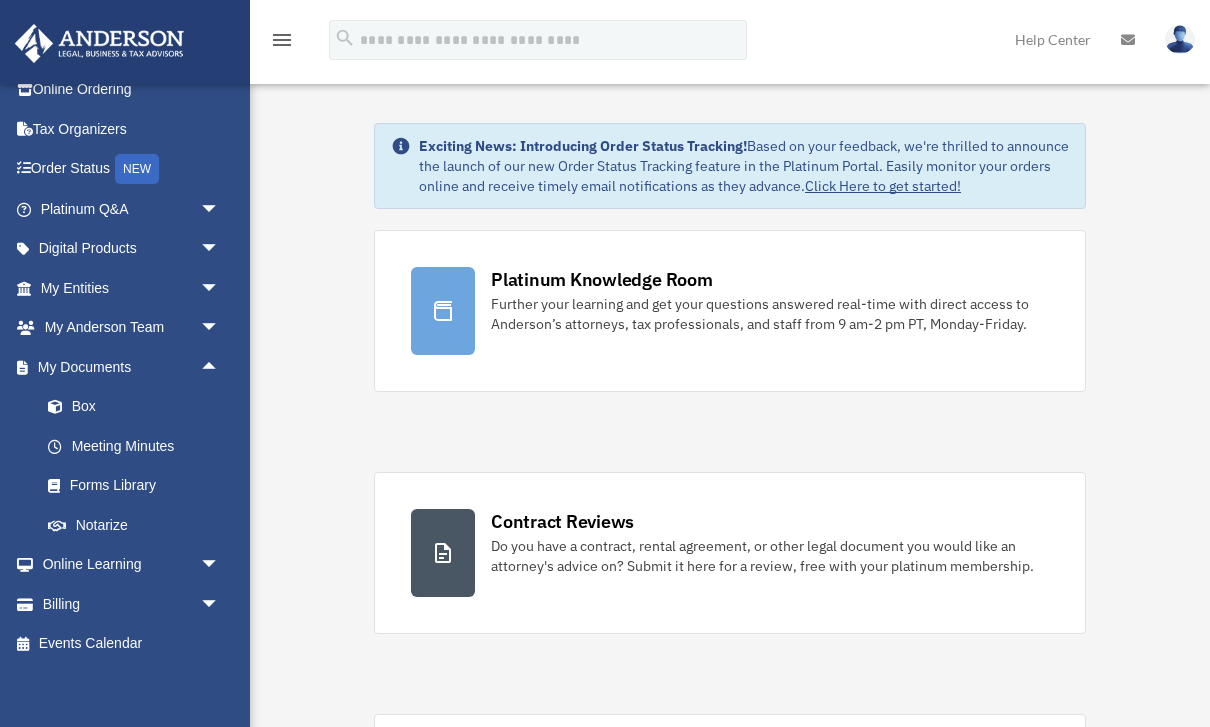 click on "arrow_drop_down" at bounding box center [220, 328] 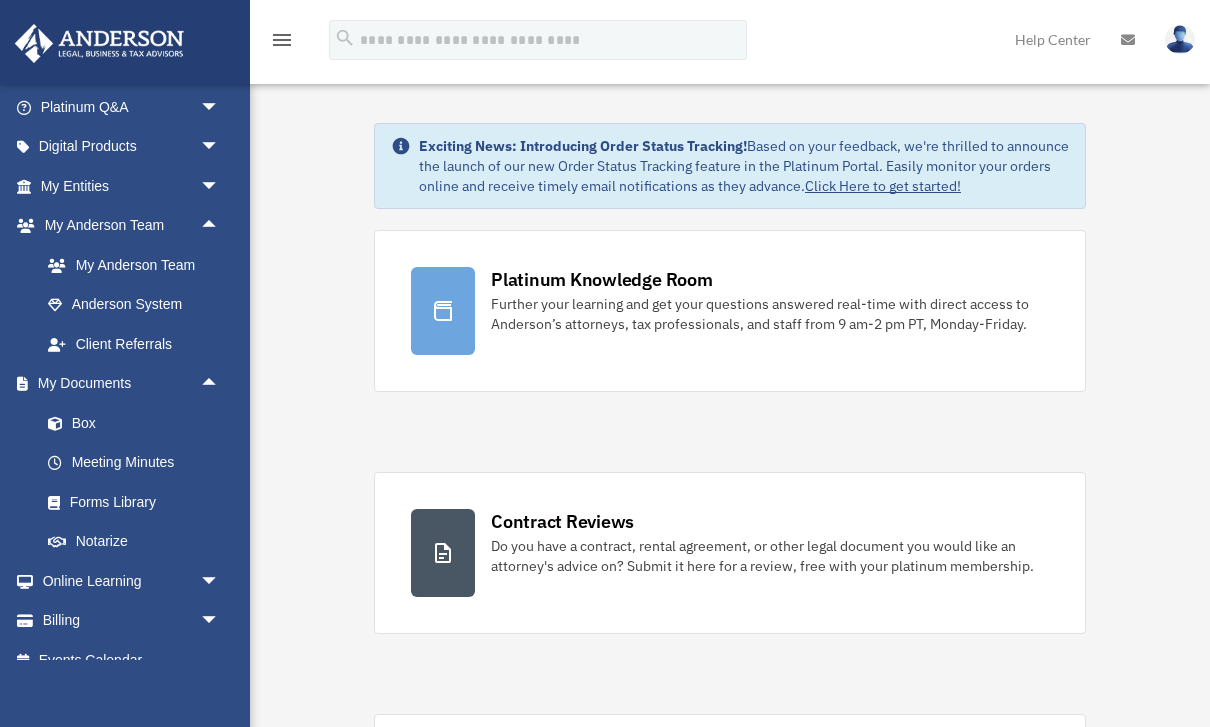 scroll, scrollTop: 111, scrollLeft: 0, axis: vertical 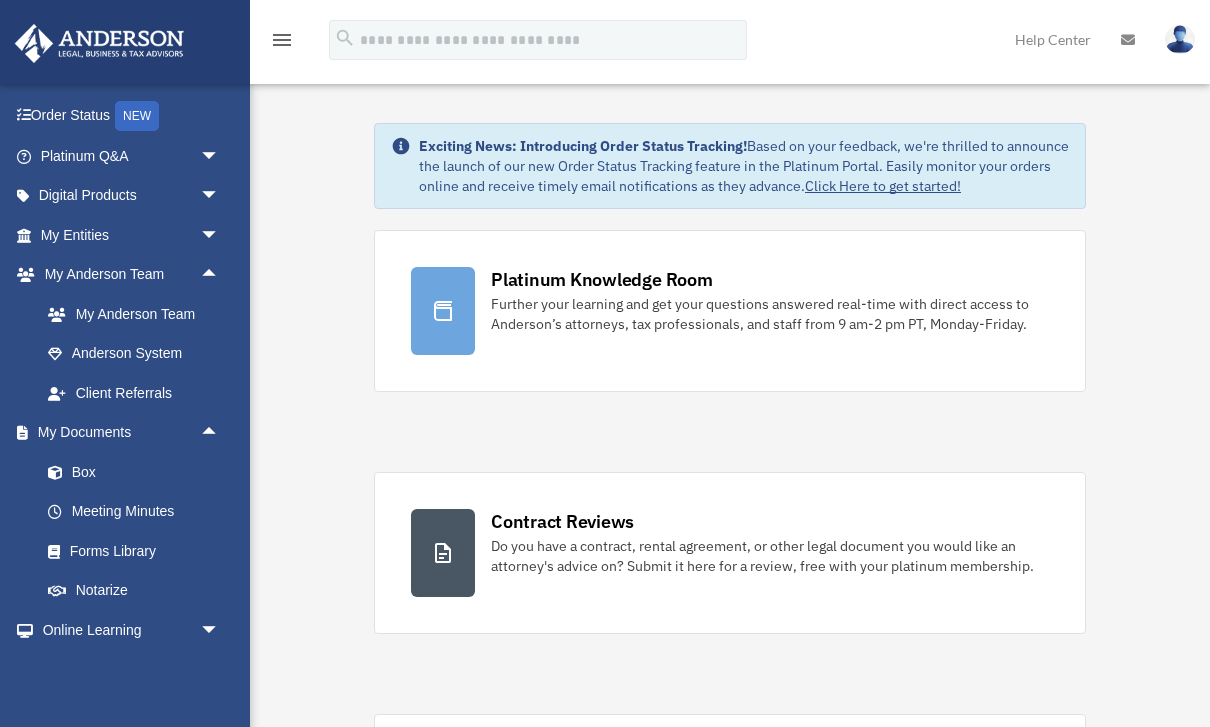 click on "arrow_drop_down" at bounding box center (220, 235) 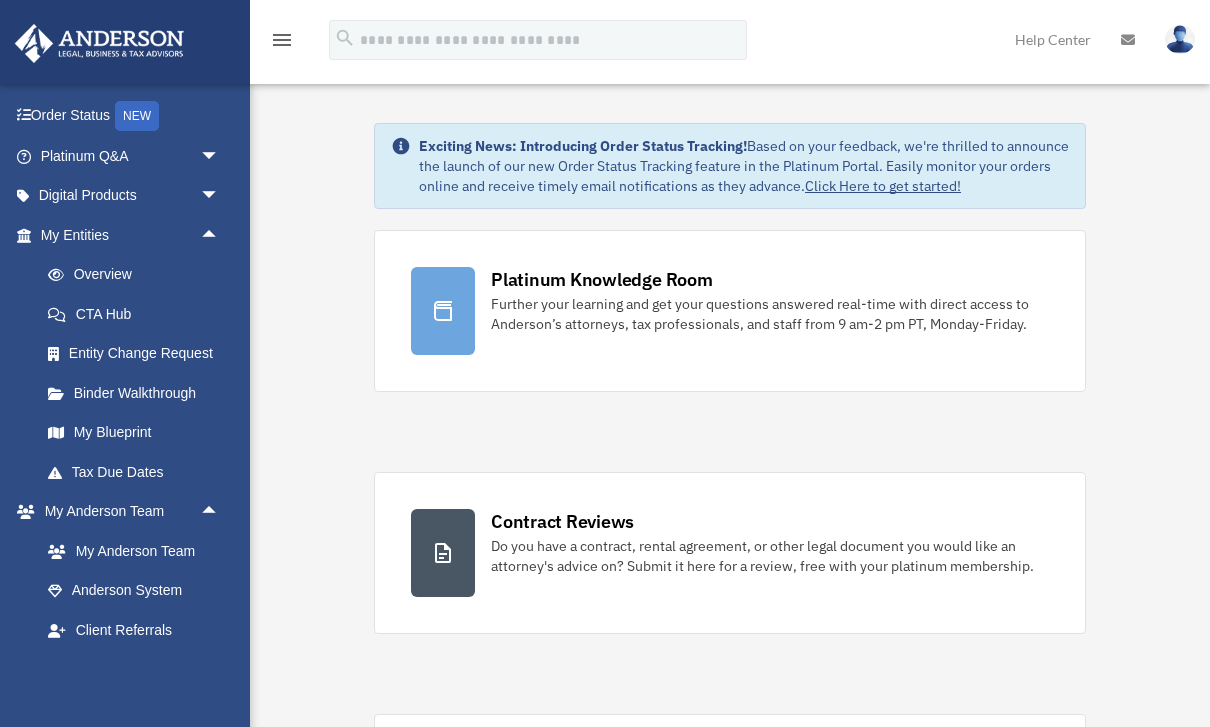 click on "My Blueprint" at bounding box center [139, 433] 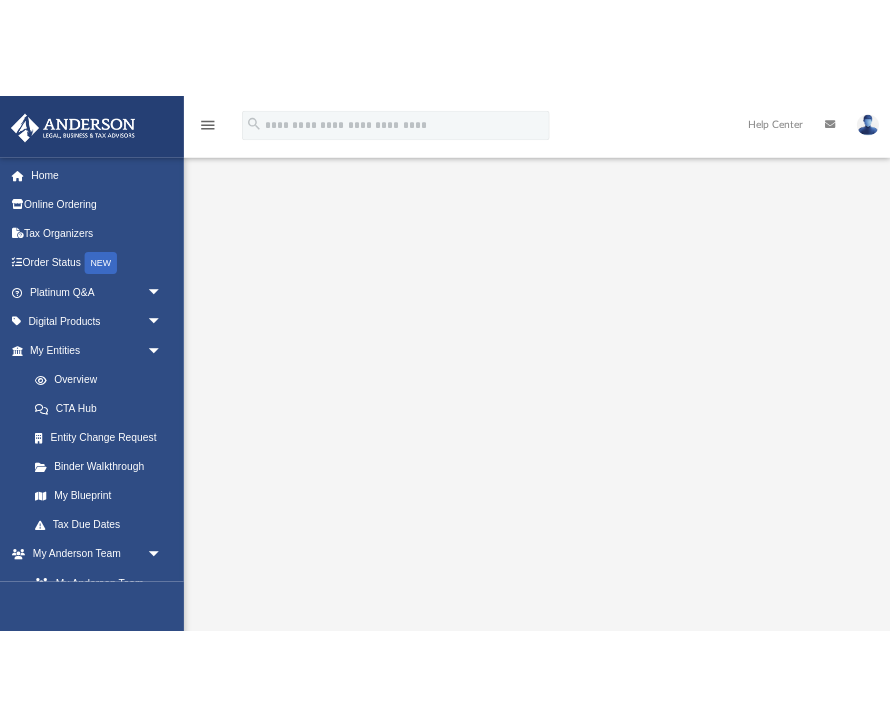 scroll, scrollTop: 0, scrollLeft: 0, axis: both 